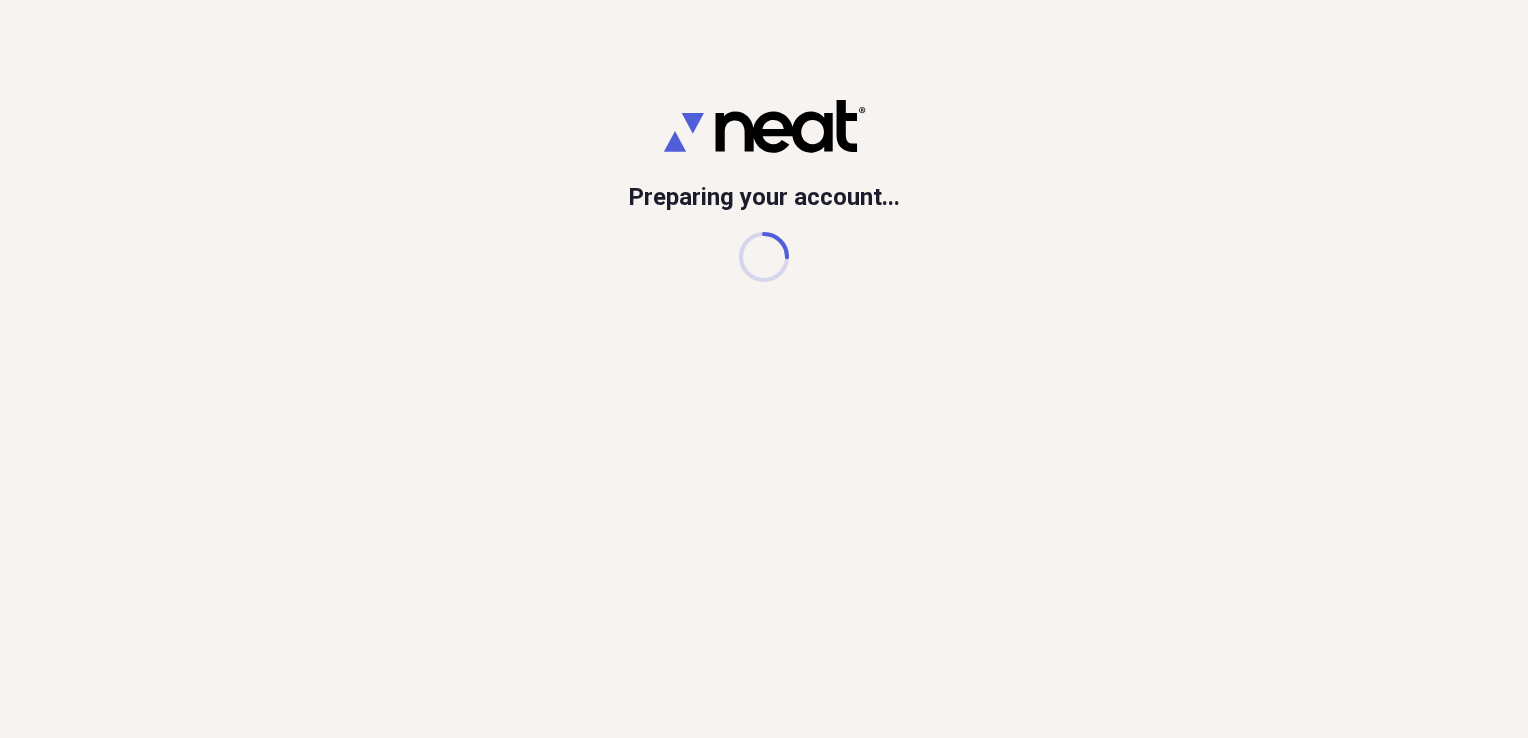 scroll, scrollTop: 0, scrollLeft: 0, axis: both 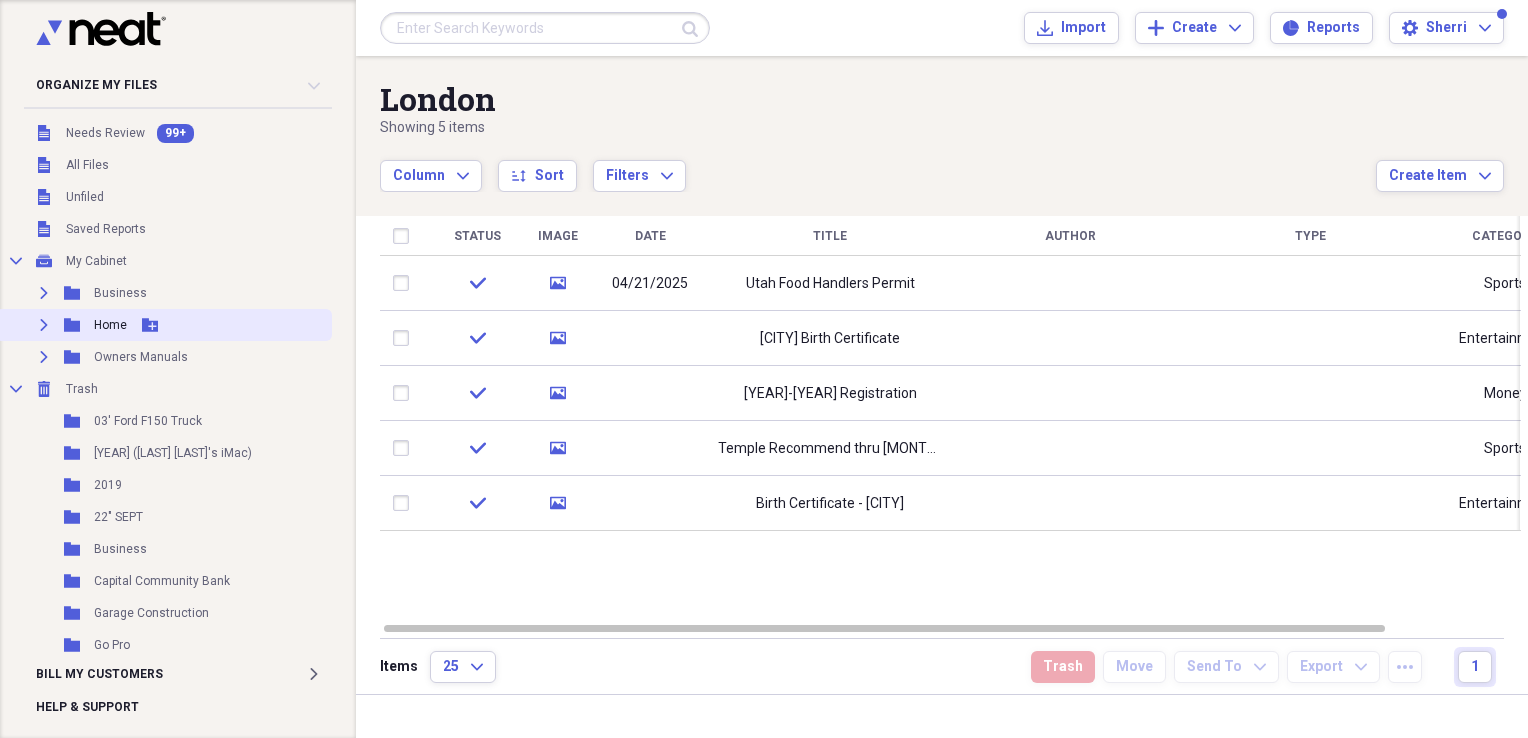 click on "Expand" at bounding box center [44, 325] 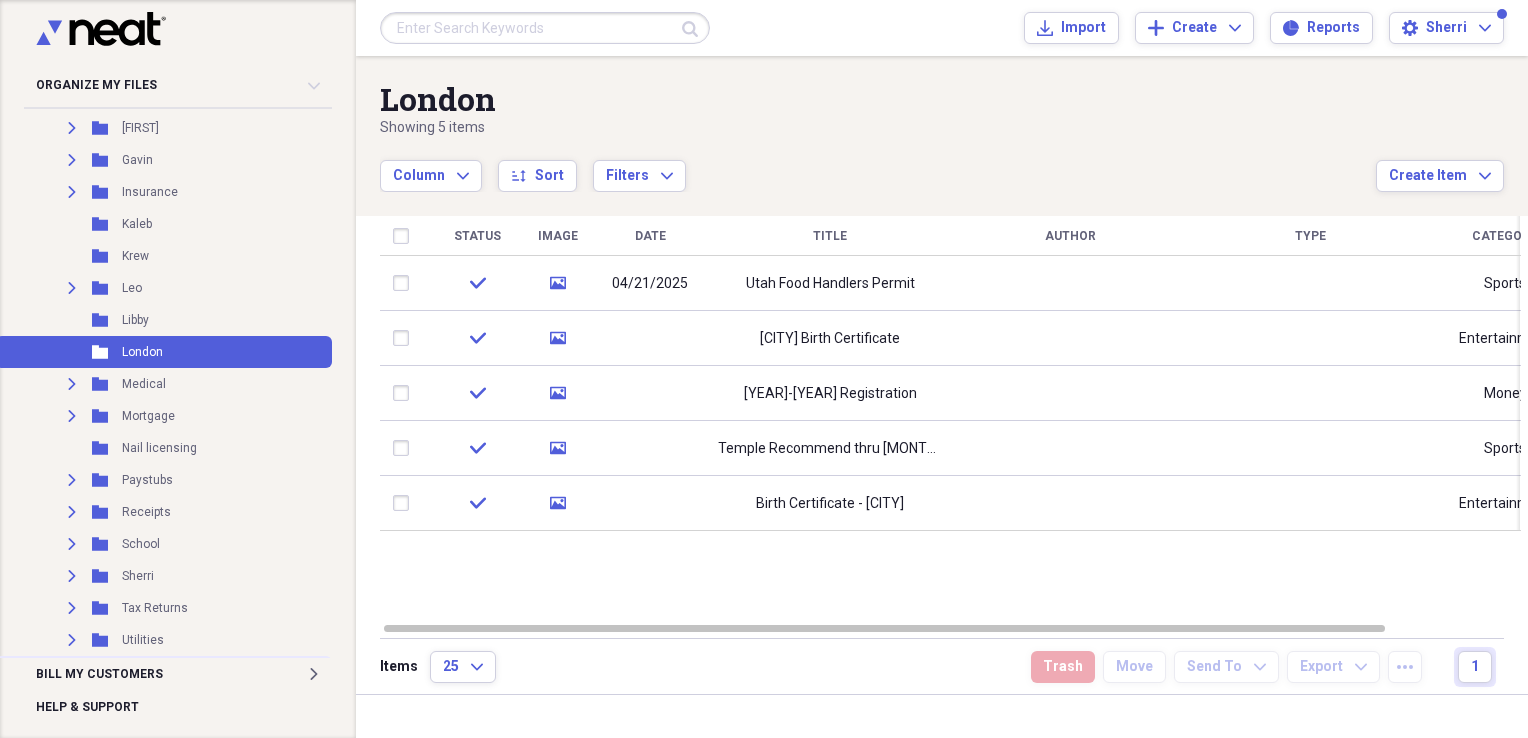 scroll, scrollTop: 700, scrollLeft: 0, axis: vertical 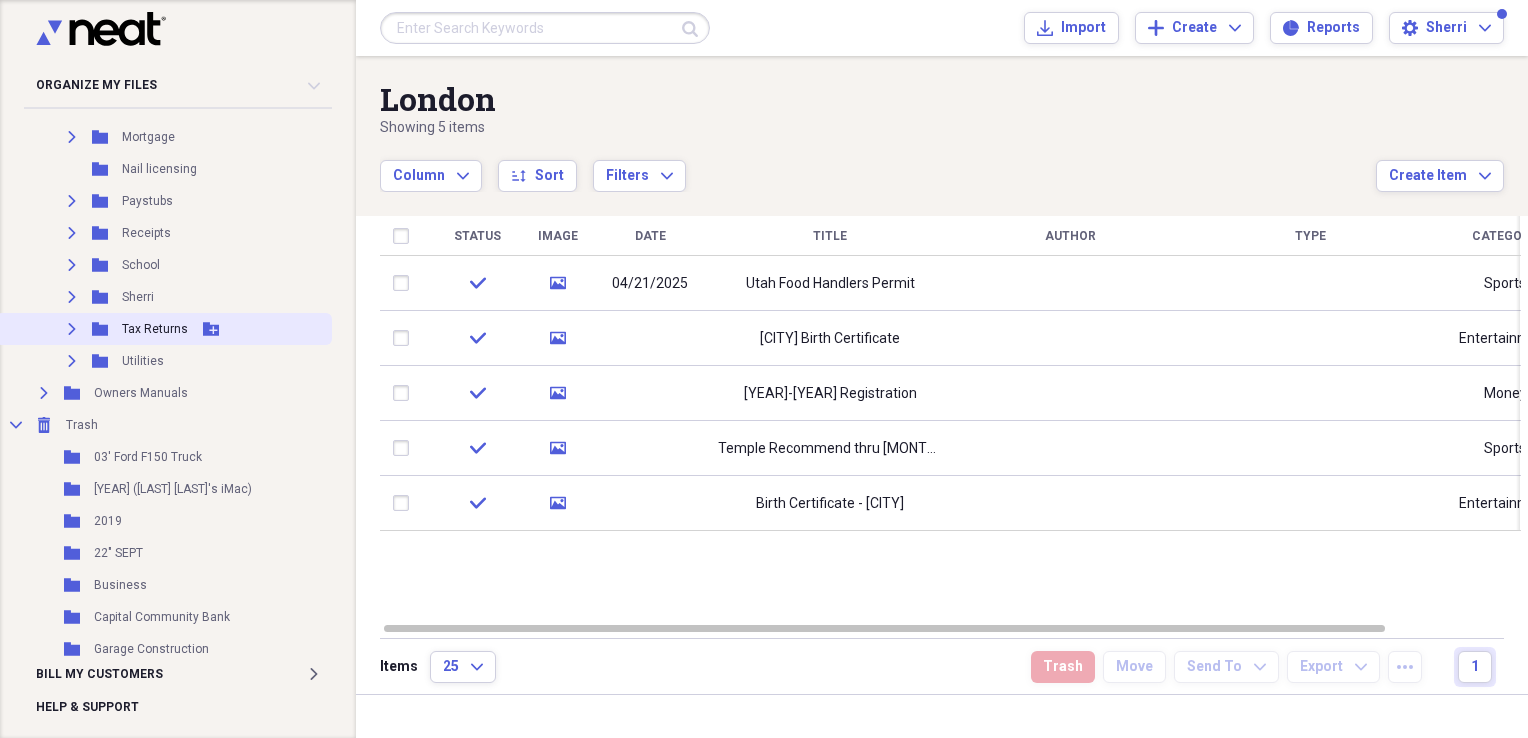 click 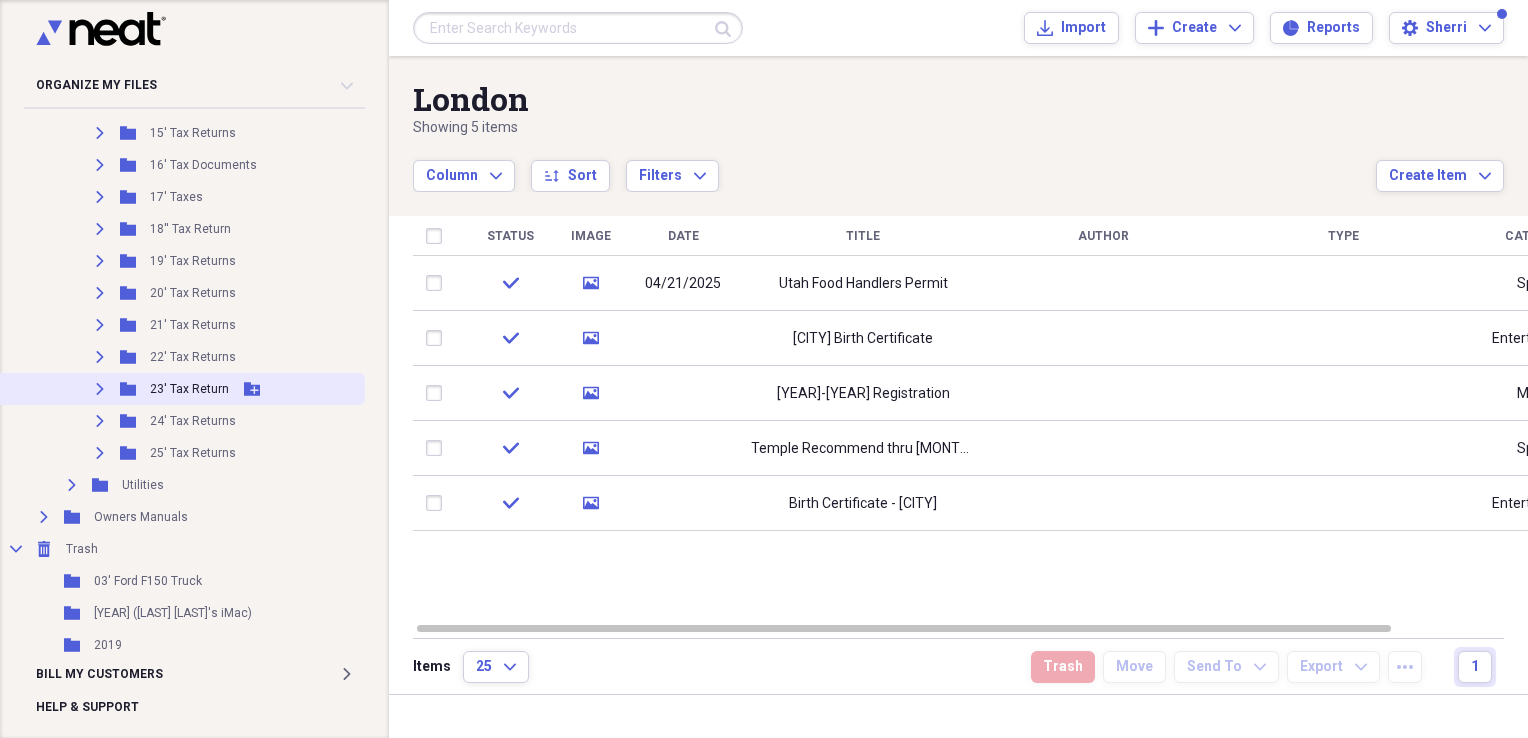 scroll, scrollTop: 1068, scrollLeft: 0, axis: vertical 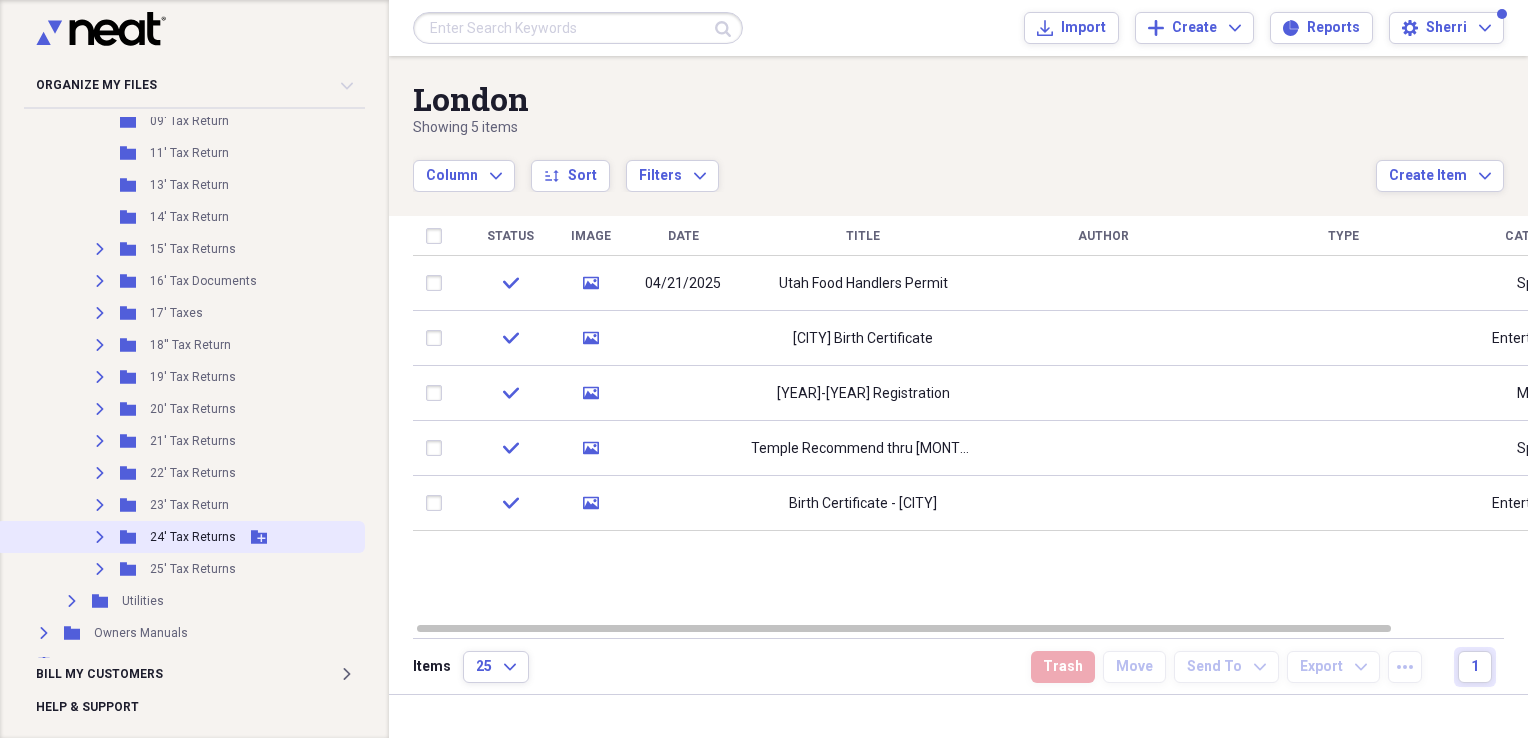 click on "24' Tax Returns" at bounding box center [193, 537] 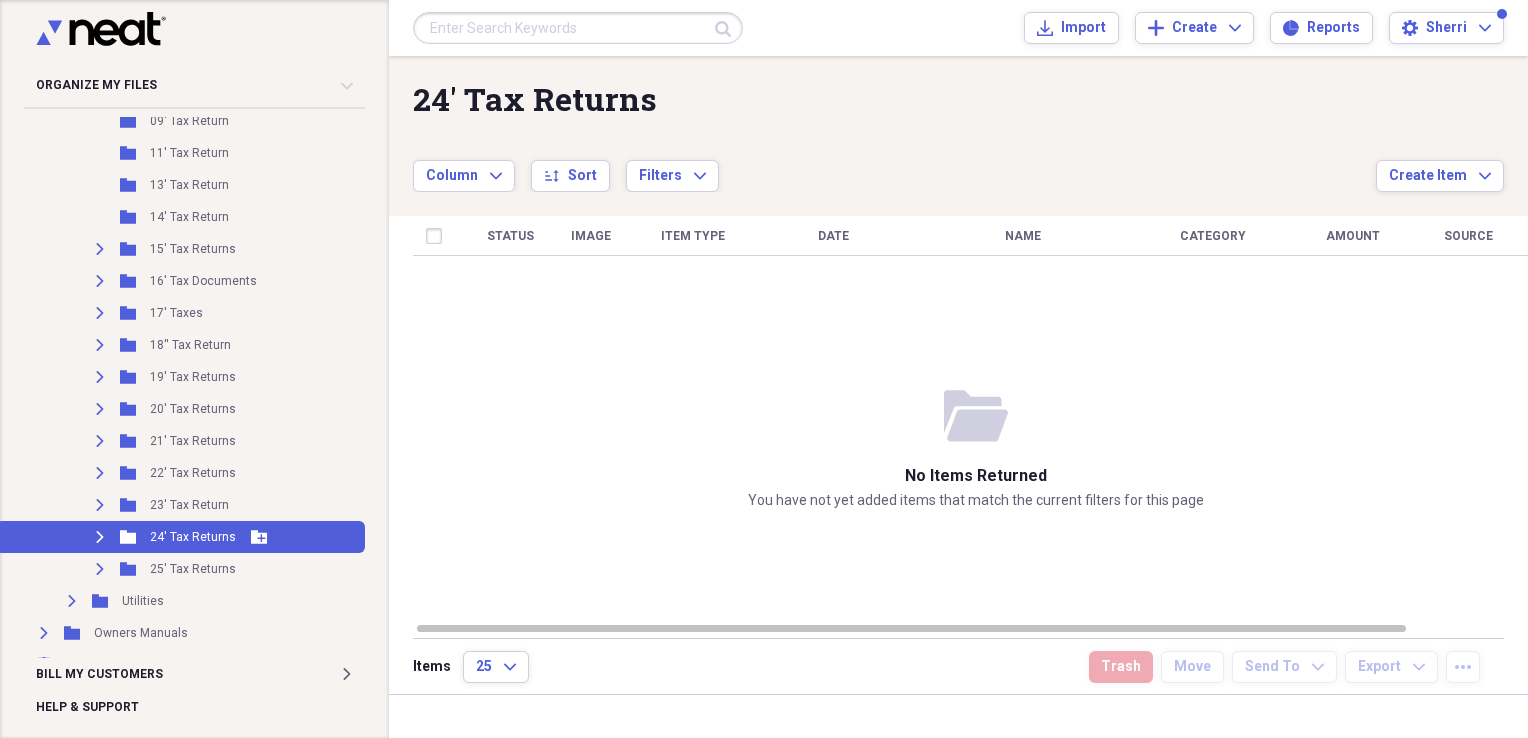 click 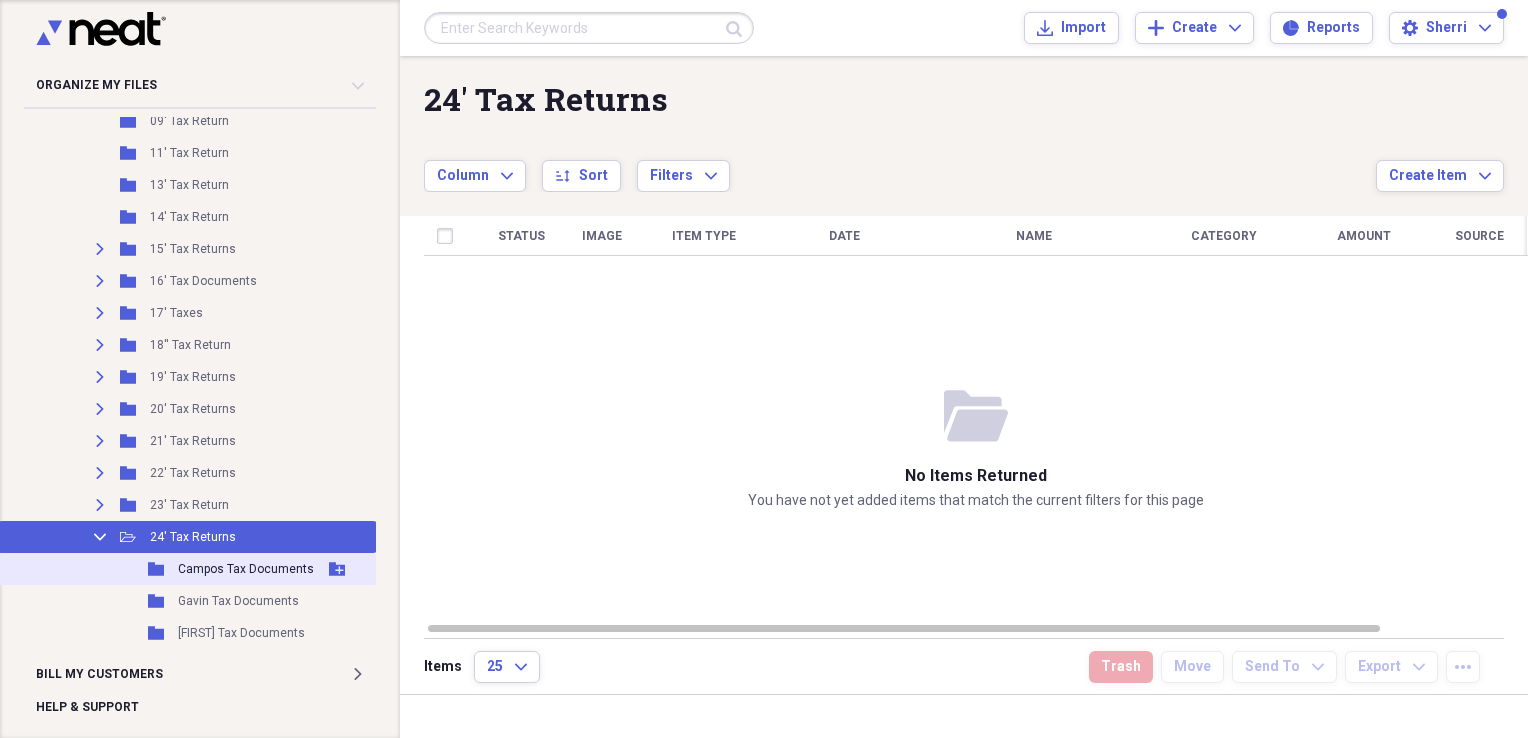 click on "Campos Tax Documents" at bounding box center (246, 569) 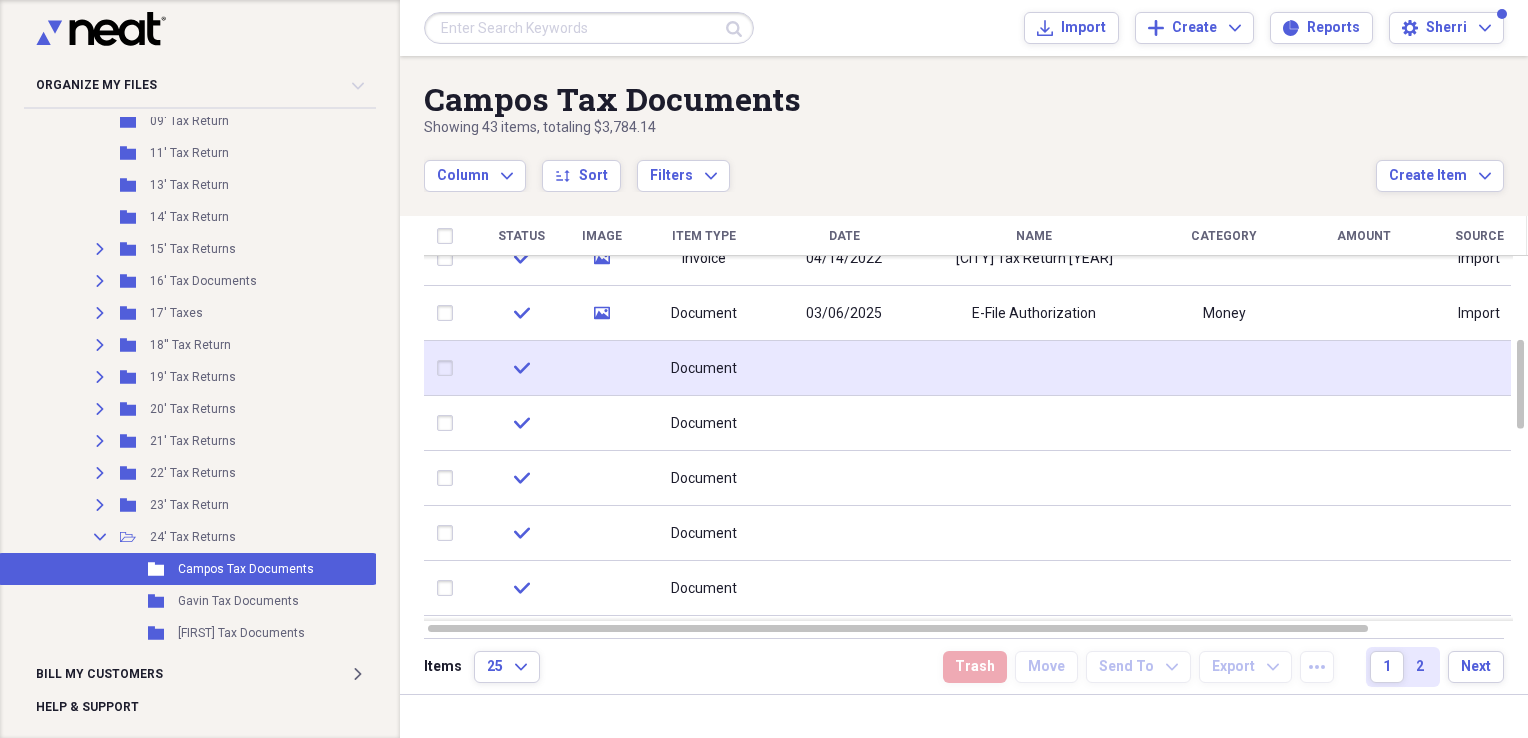 click at bounding box center [844, 368] 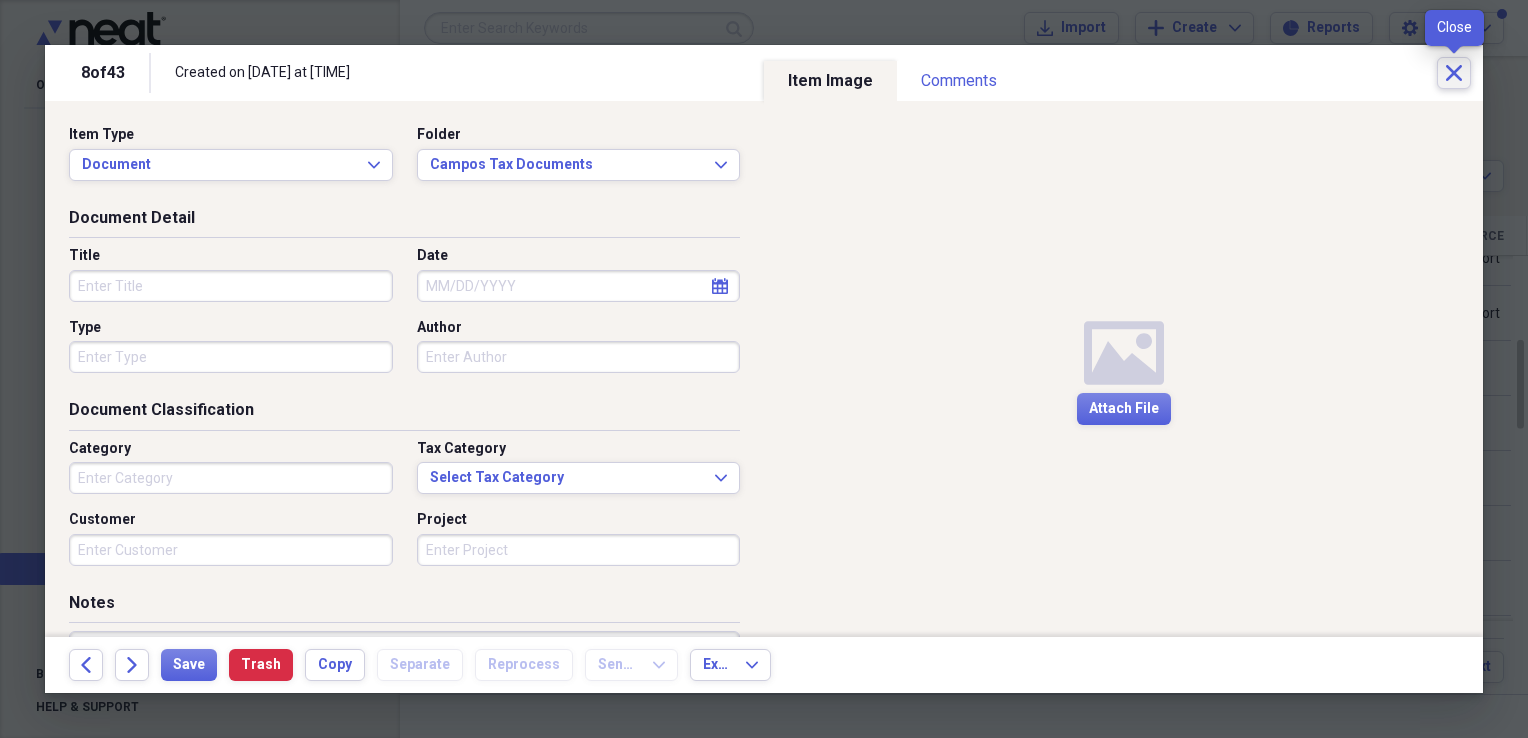 click on "Close" 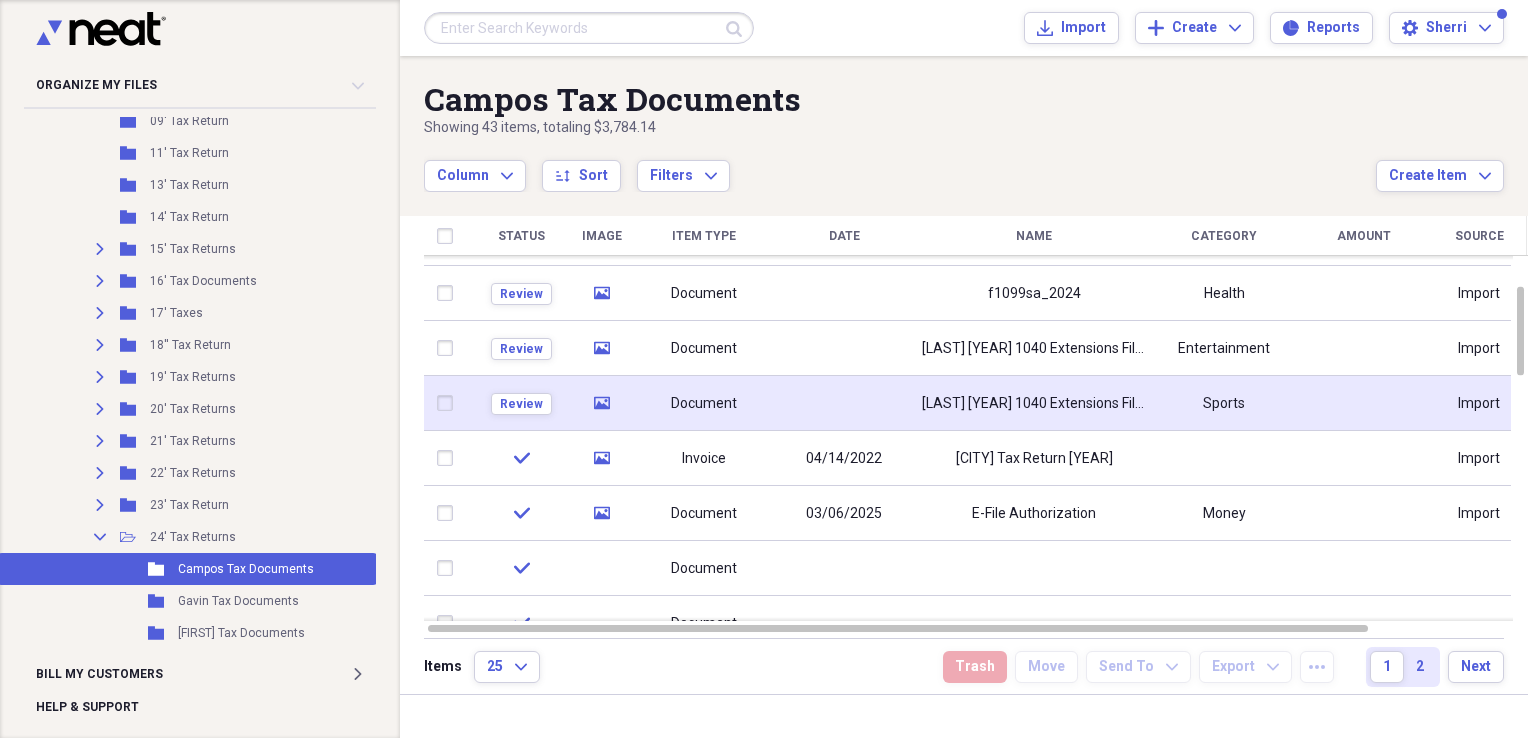 click on "[FIRST] [LAST]_[YEAR]_[NUMBER]_[TEXT]" at bounding box center (1034, 404) 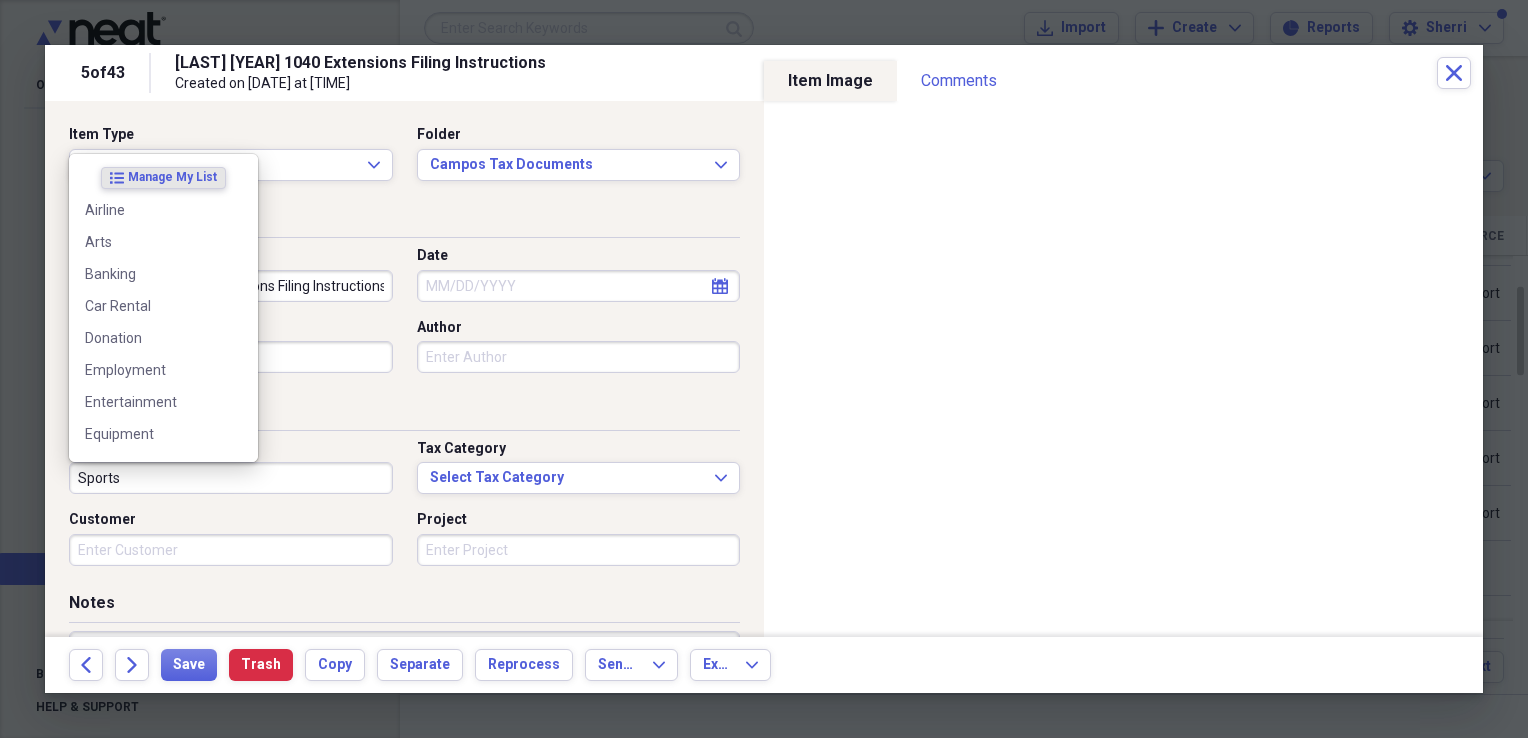 drag, startPoint x: 140, startPoint y: 478, endPoint x: 52, endPoint y: 471, distance: 88.27797 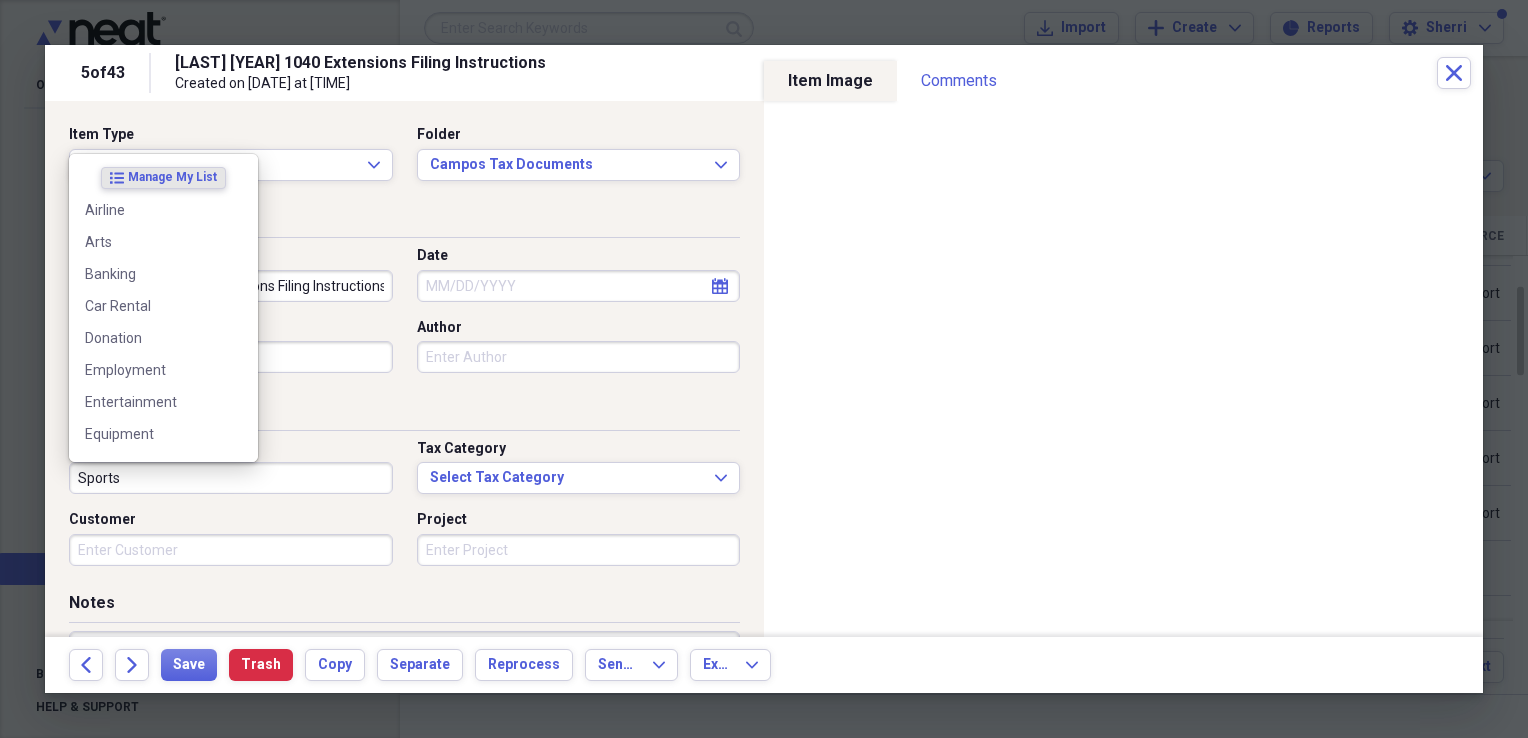 click on "Document Classification Category Sports Tax Category Select Tax Category Expand Customer Project" at bounding box center [404, 495] 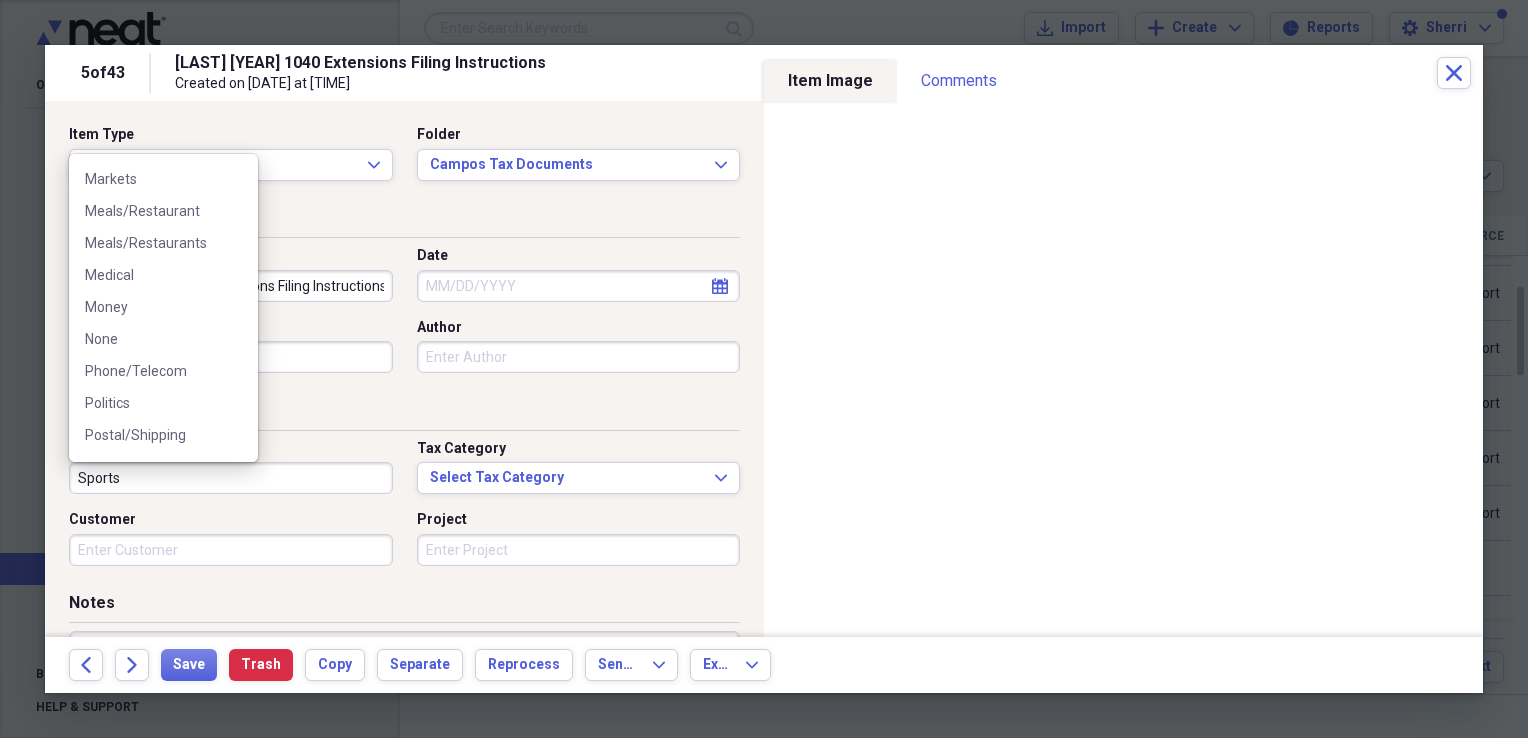 scroll, scrollTop: 500, scrollLeft: 0, axis: vertical 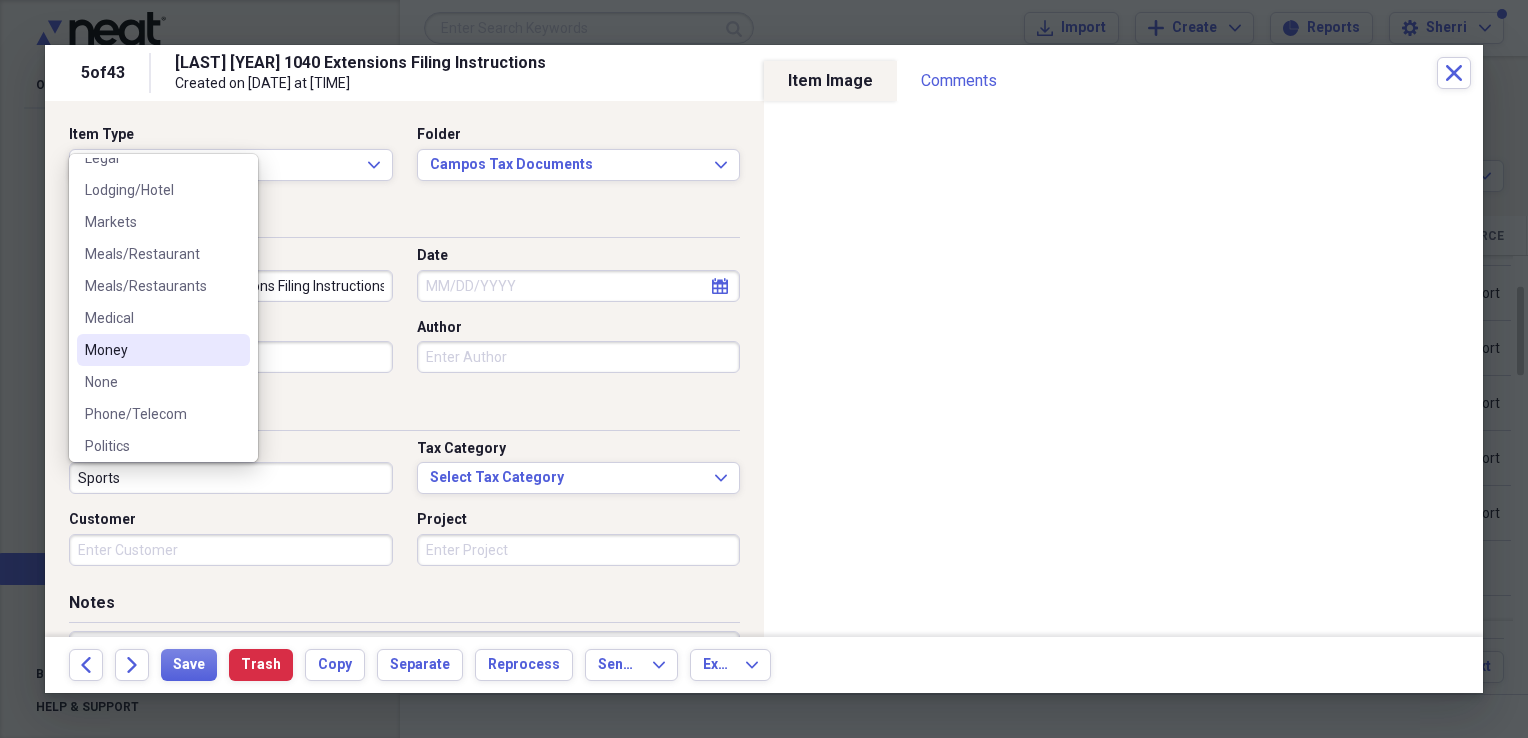 click on "Money" at bounding box center [163, 350] 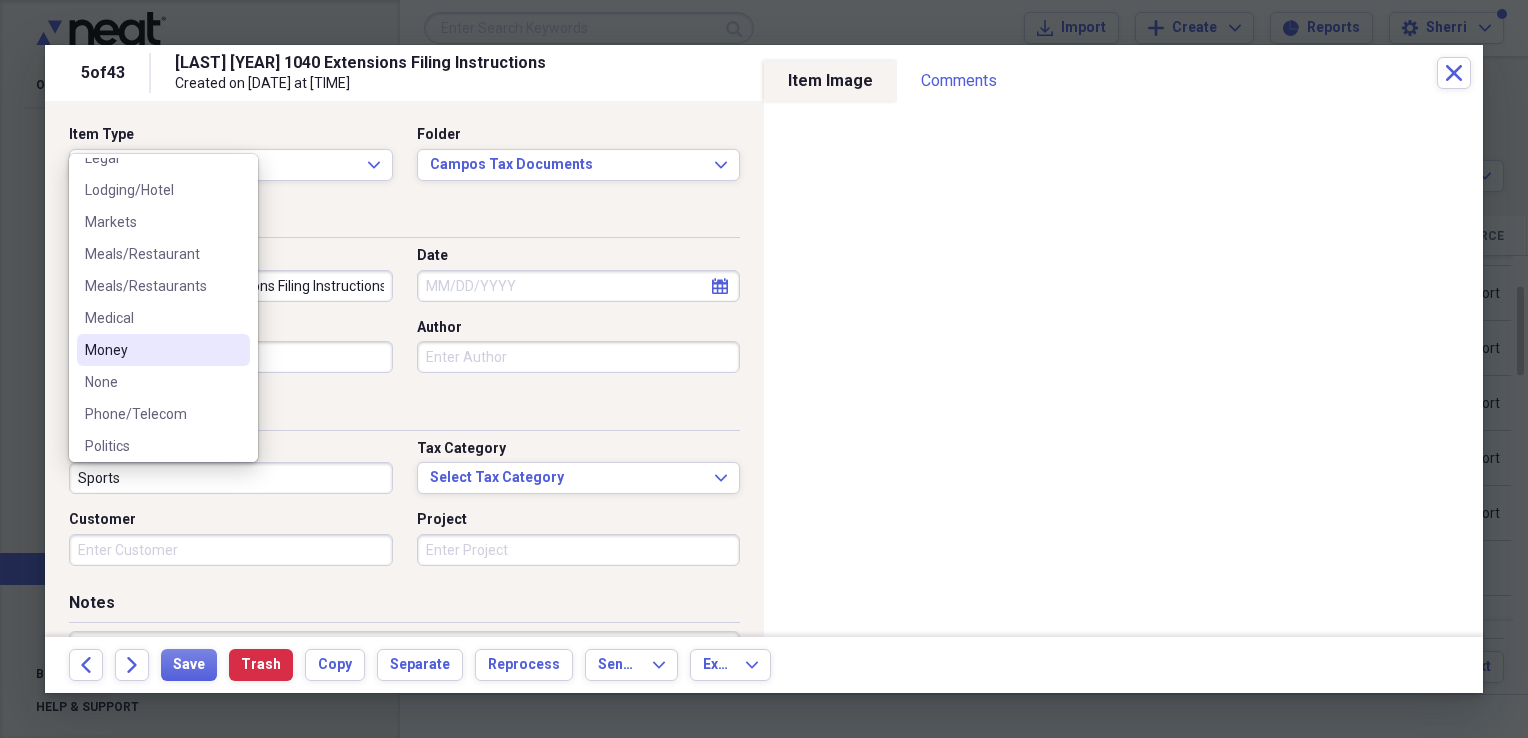 type on "Money" 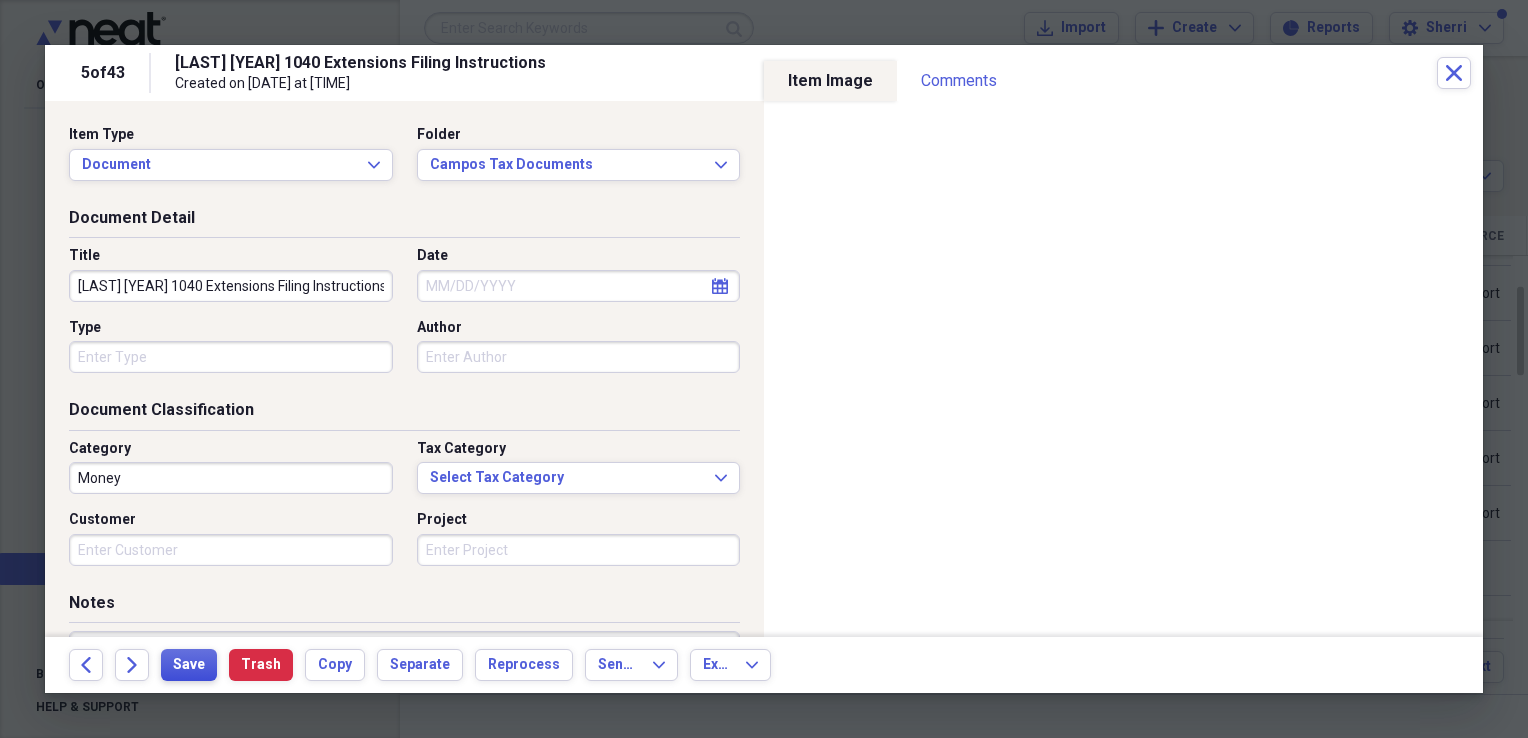 click on "Save" at bounding box center [189, 665] 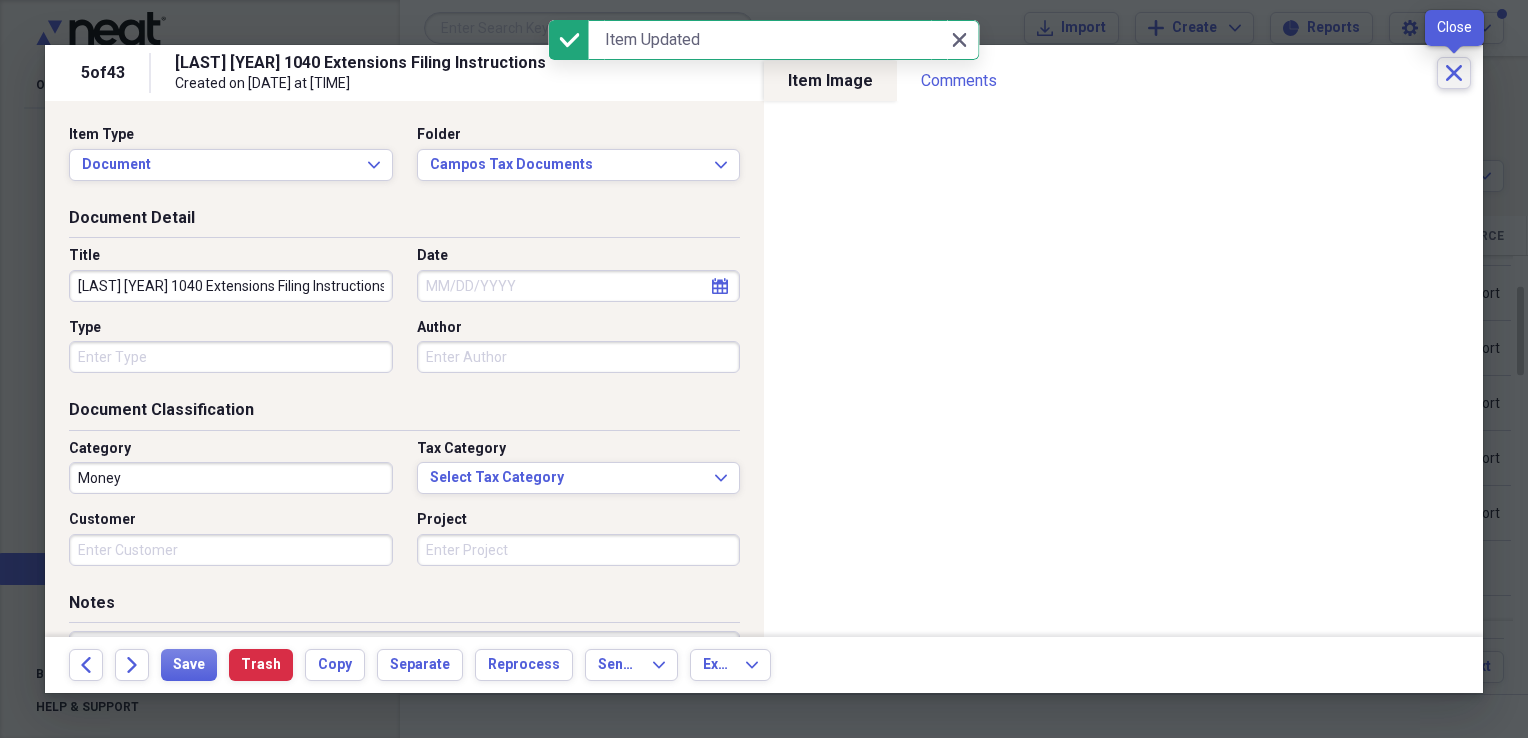 click on "Close" at bounding box center (1454, 73) 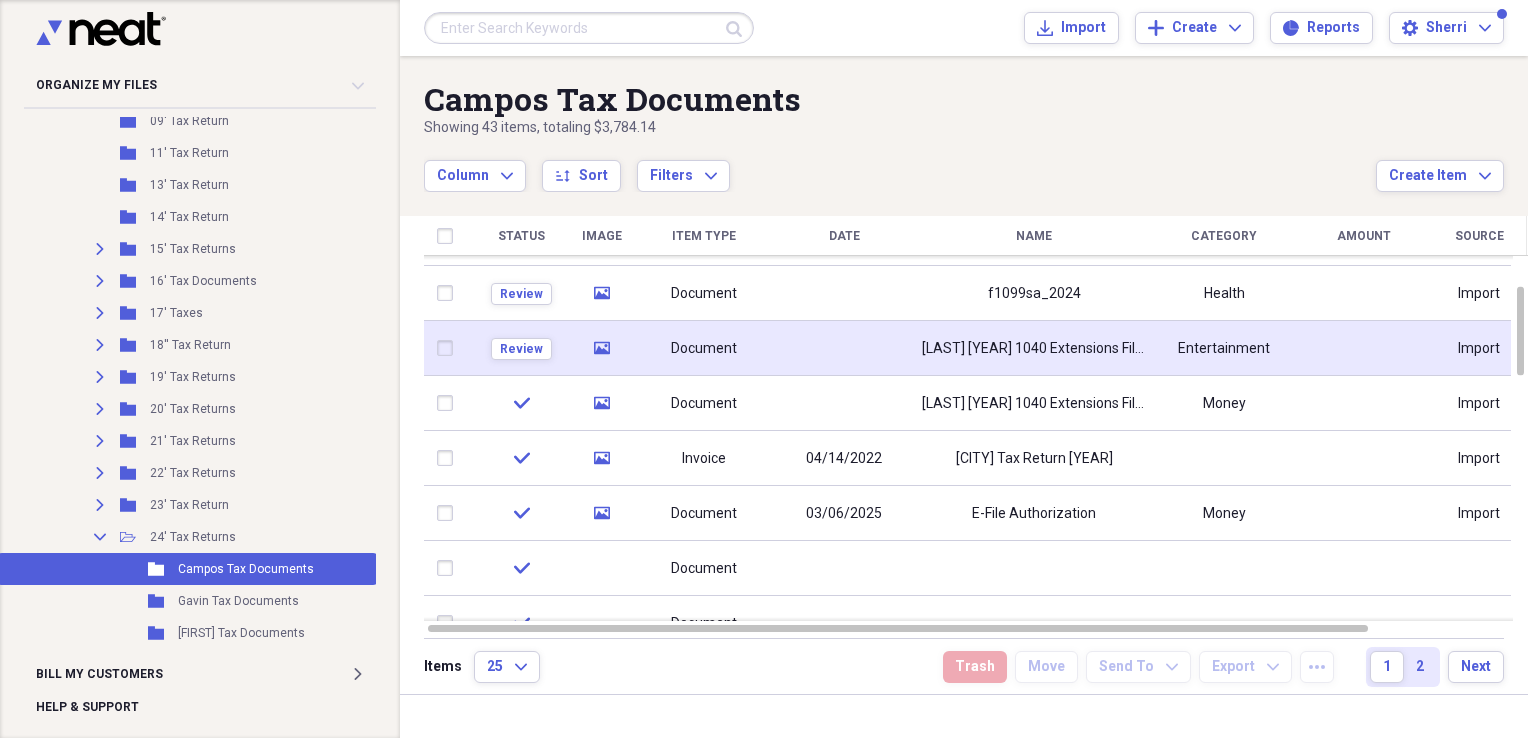 click at bounding box center [844, 348] 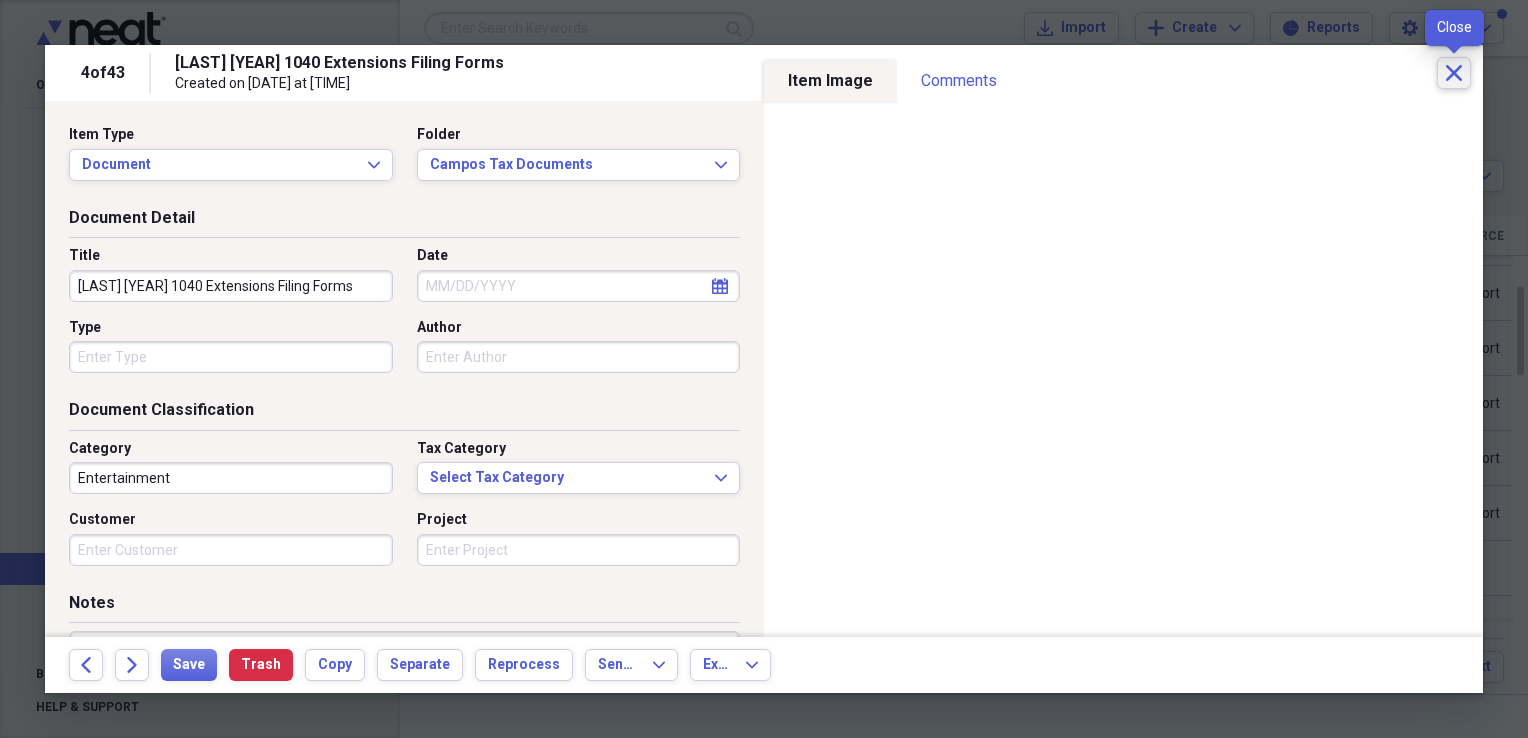 click on "Close" at bounding box center [1454, 73] 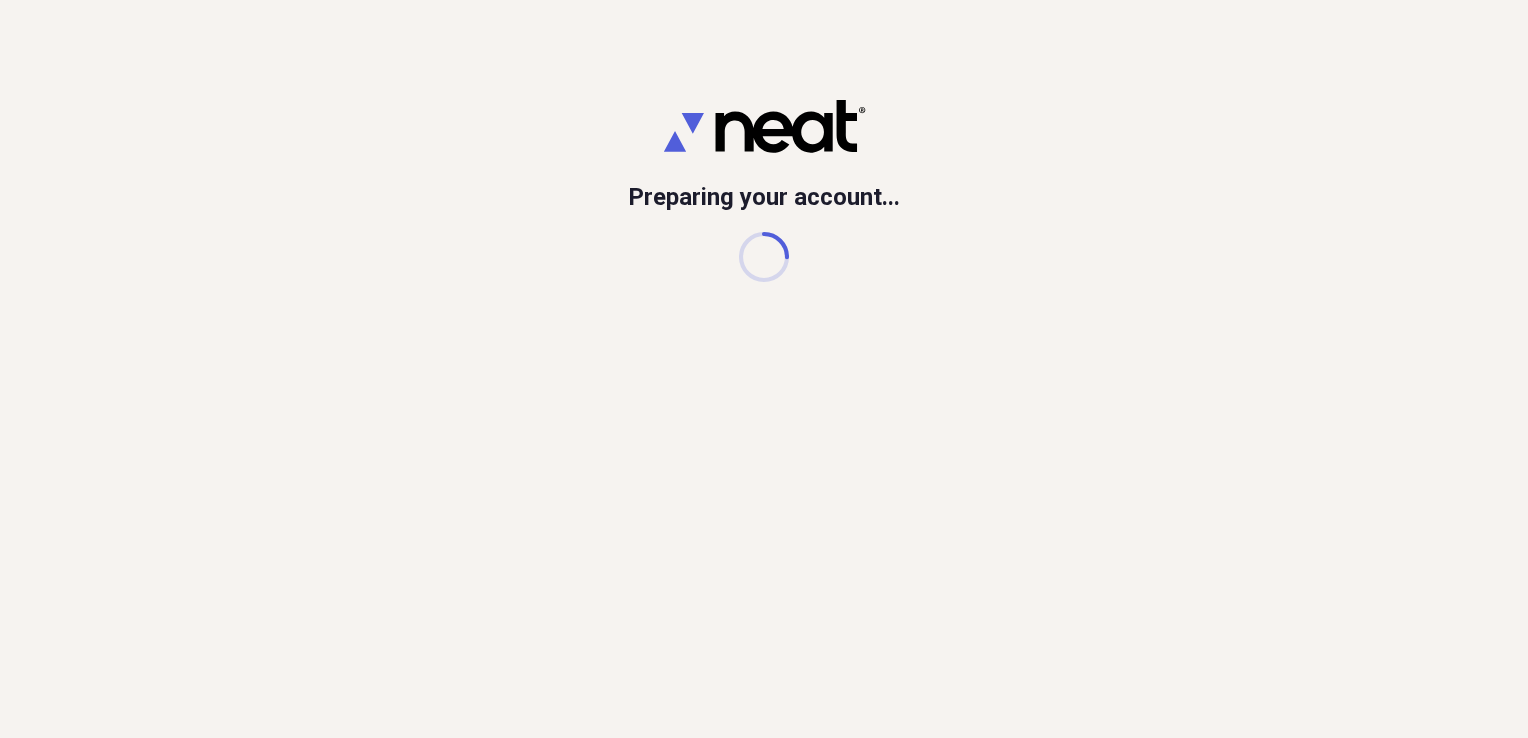 scroll, scrollTop: 0, scrollLeft: 0, axis: both 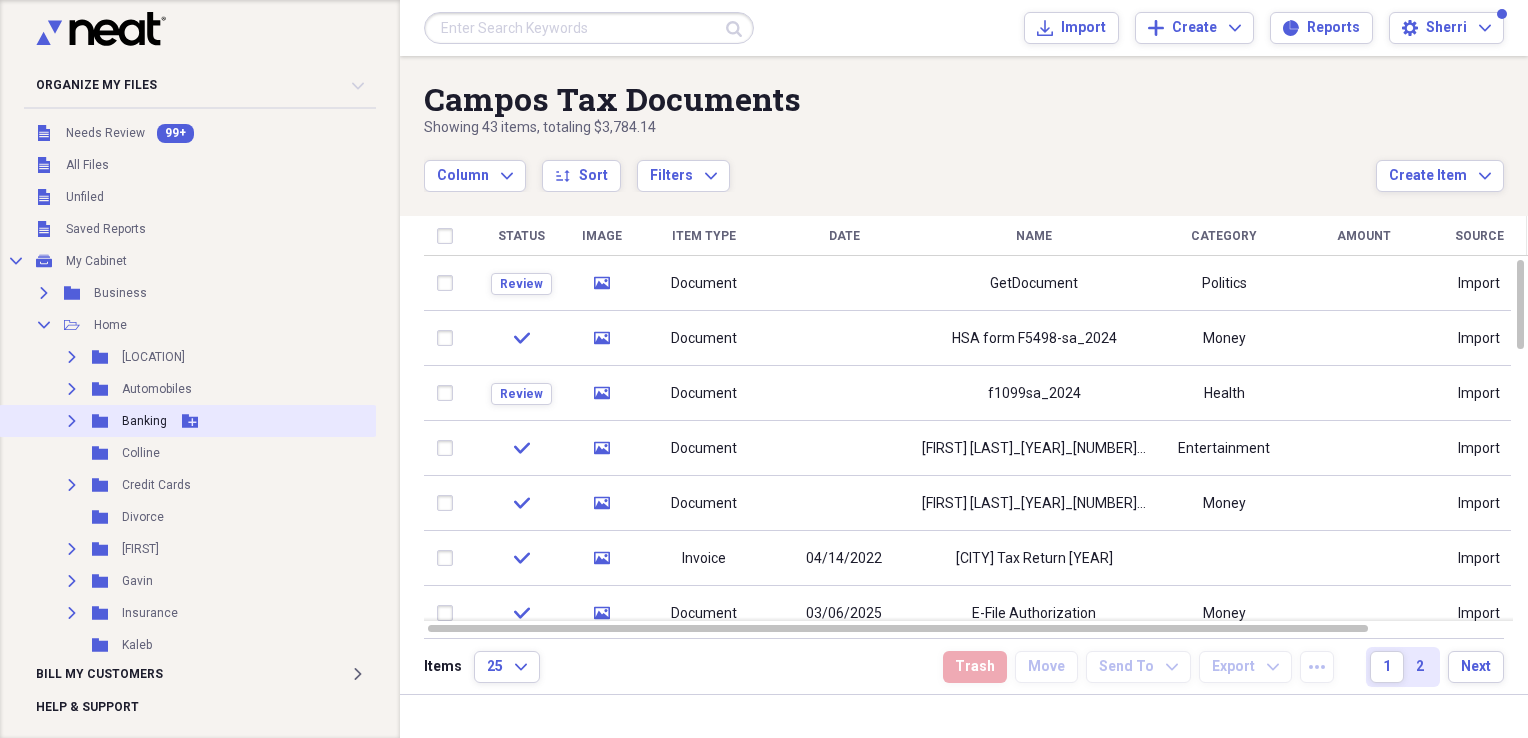 click on "Expand" 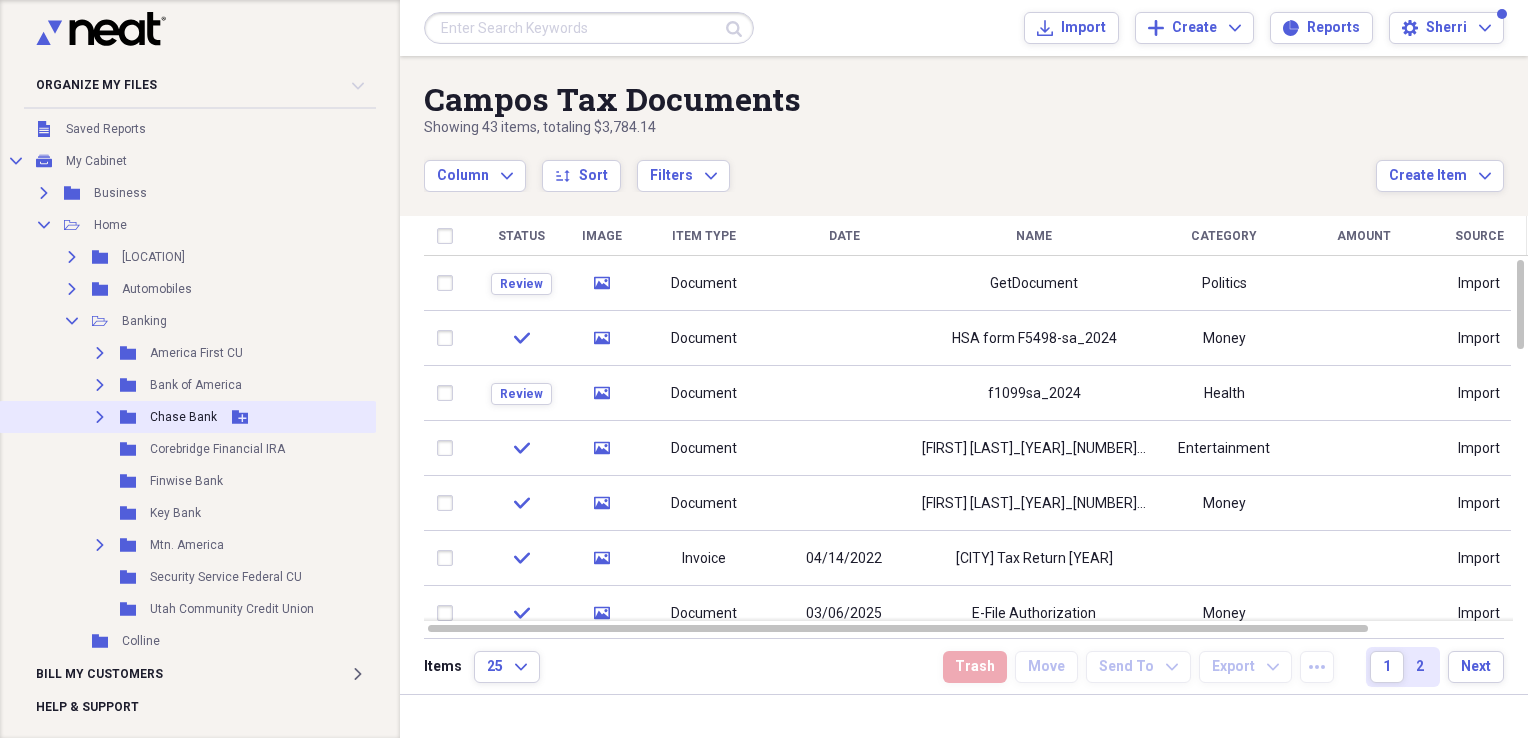 scroll, scrollTop: 200, scrollLeft: 0, axis: vertical 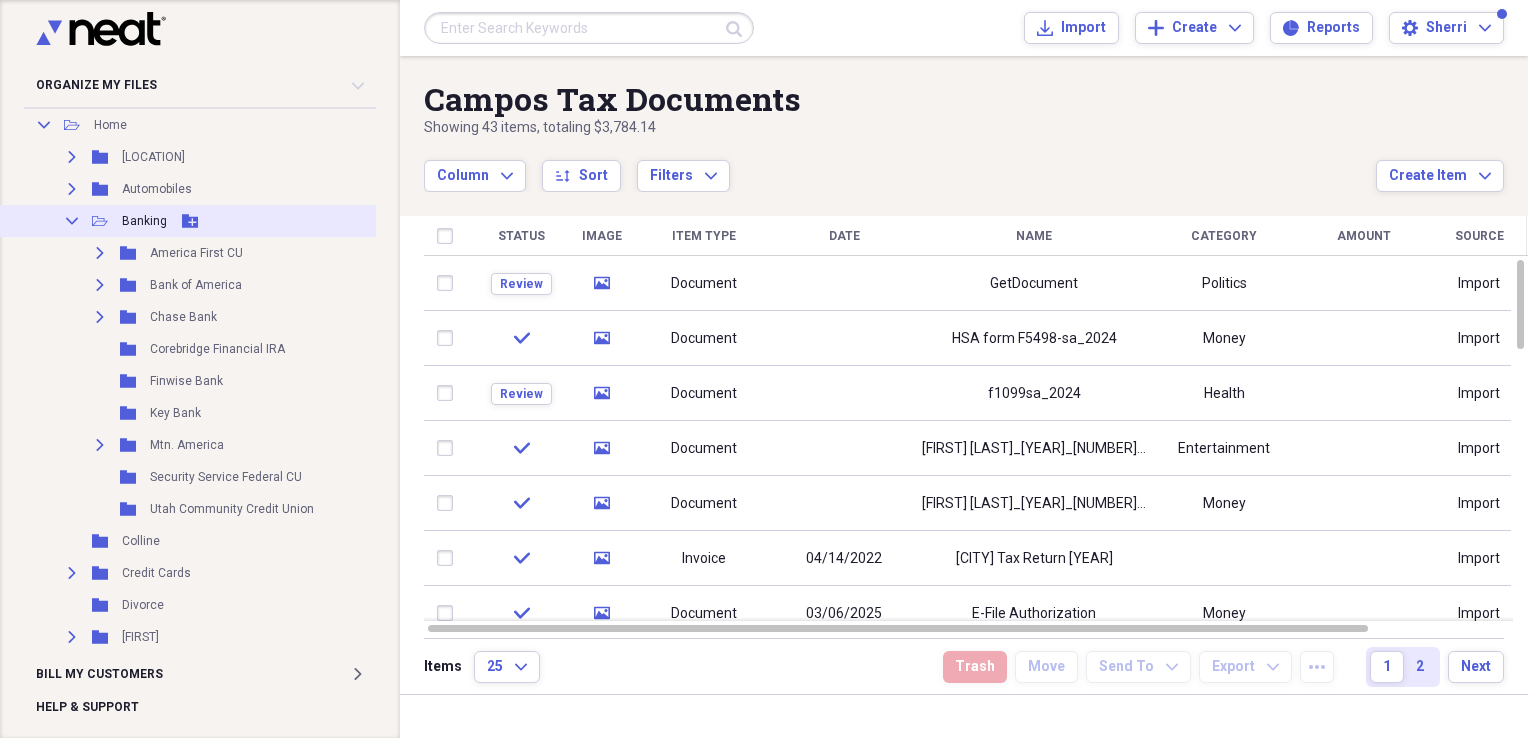 click 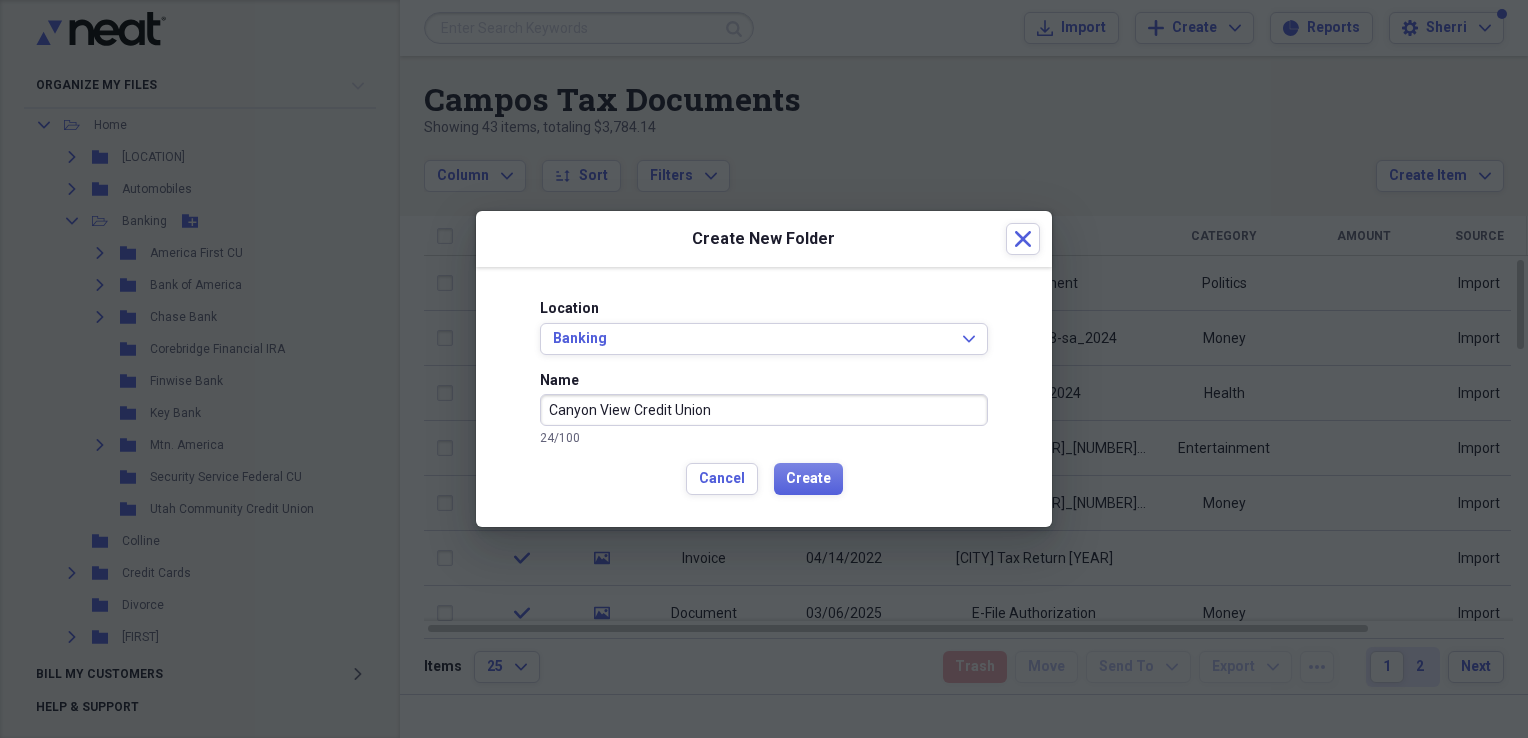 type on "Canyon View Credit Union" 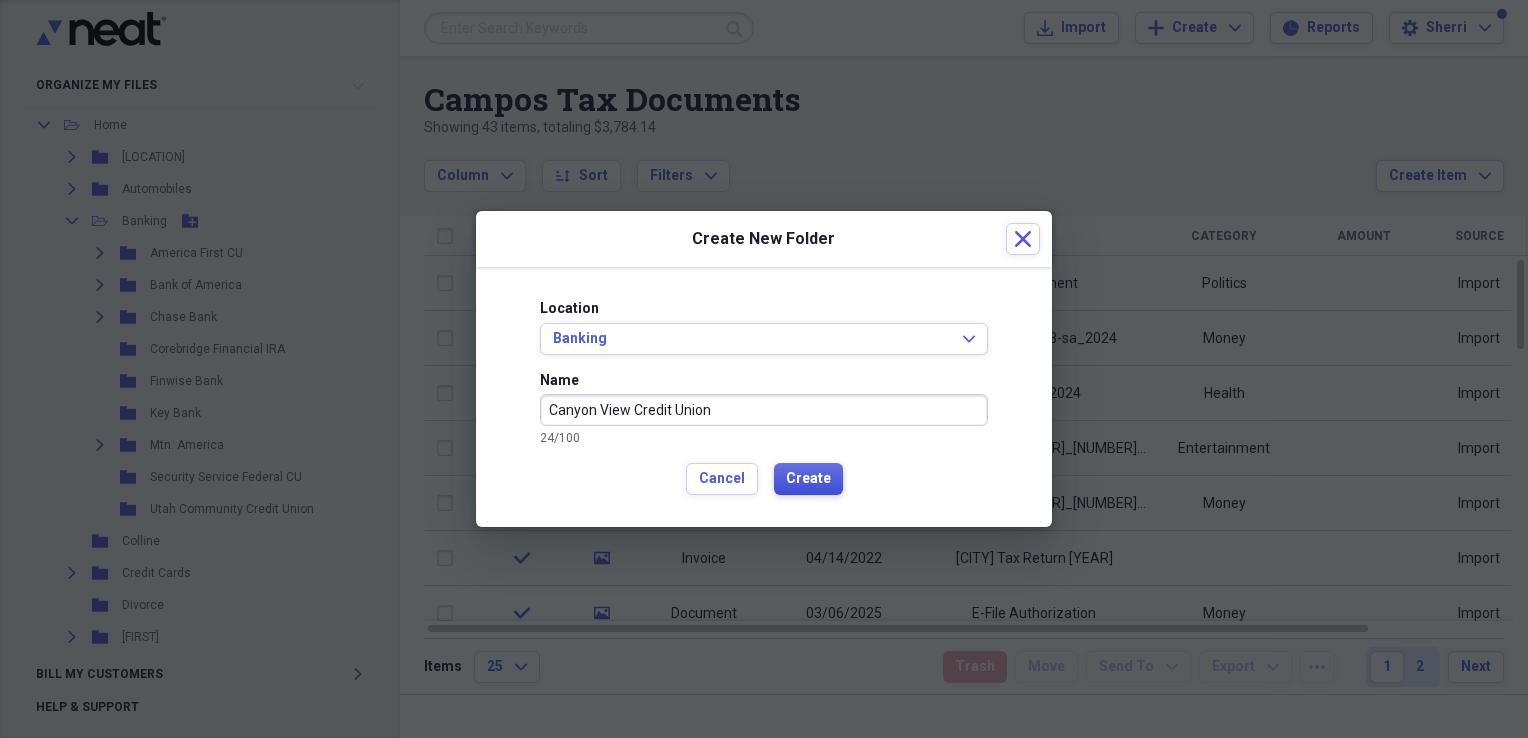 click on "Create" at bounding box center [808, 479] 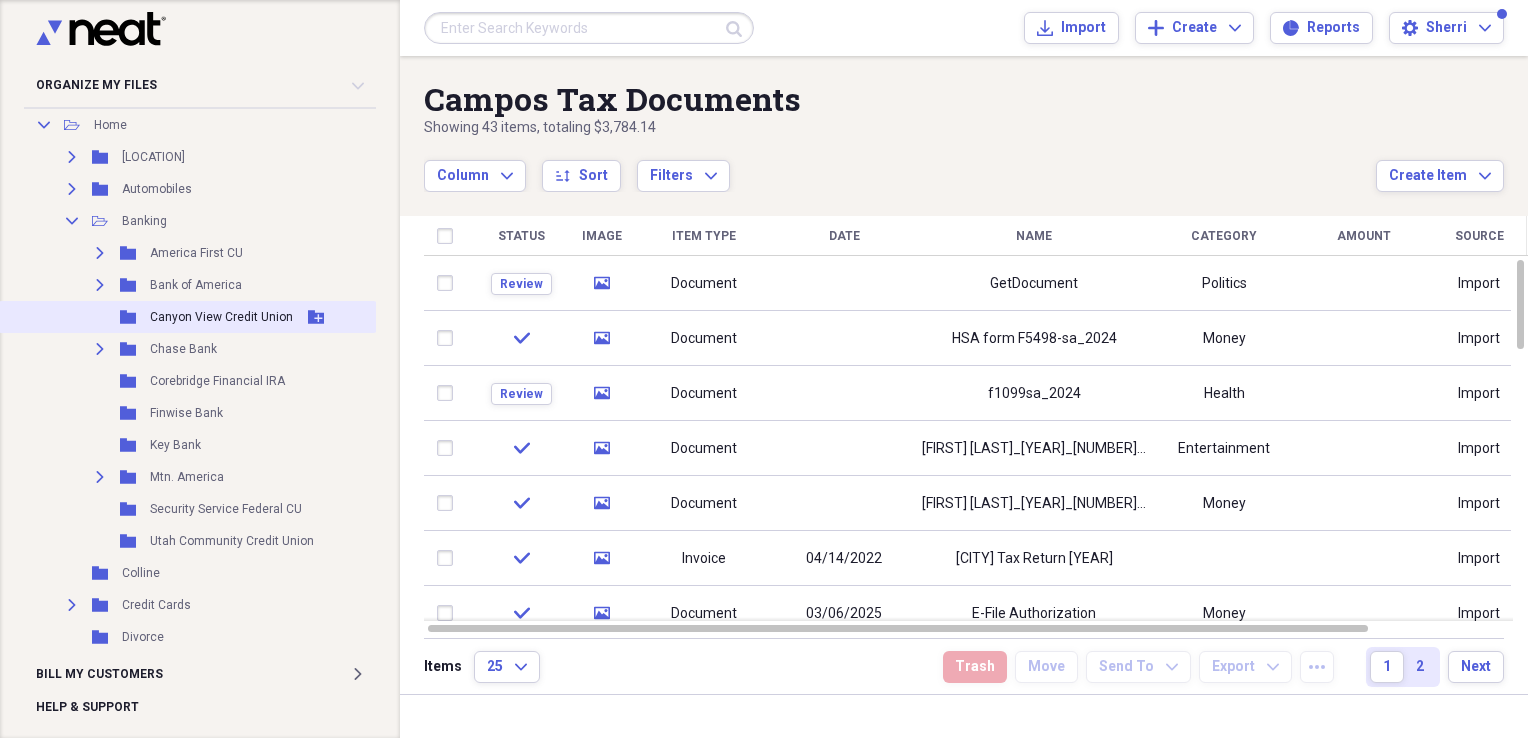 click on "Canyon View Credit Union" at bounding box center [221, 317] 